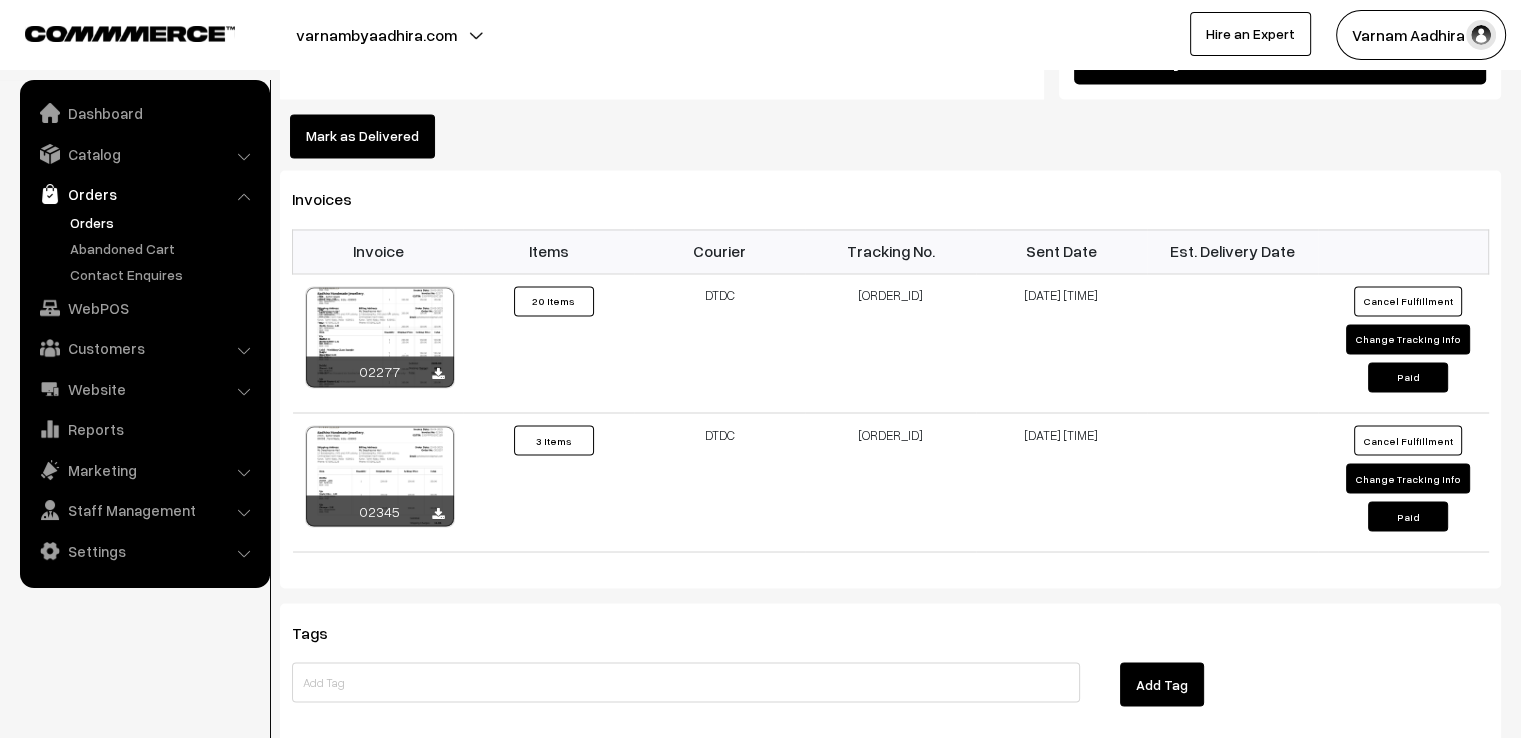 scroll, scrollTop: 2874, scrollLeft: 0, axis: vertical 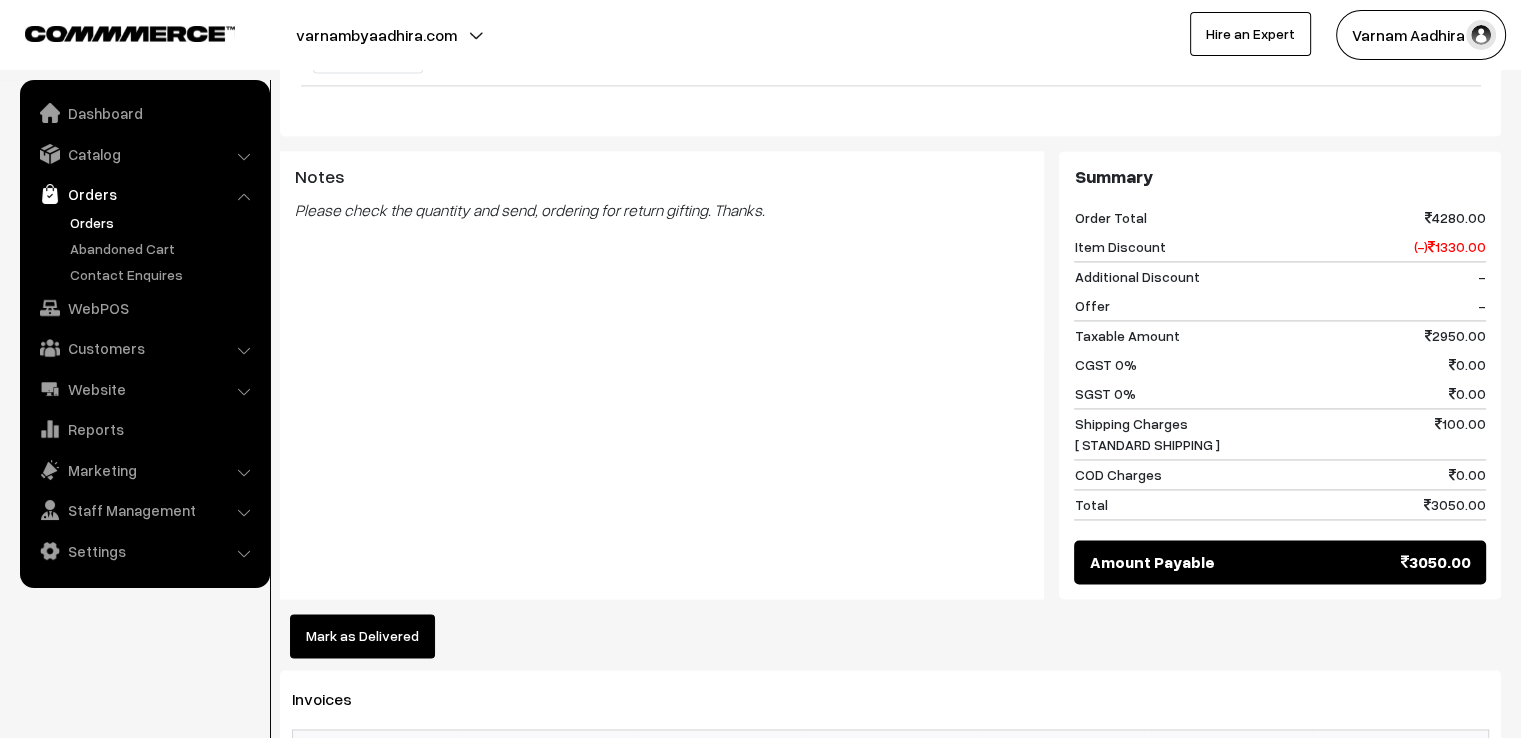 click on "Orders" at bounding box center [144, 194] 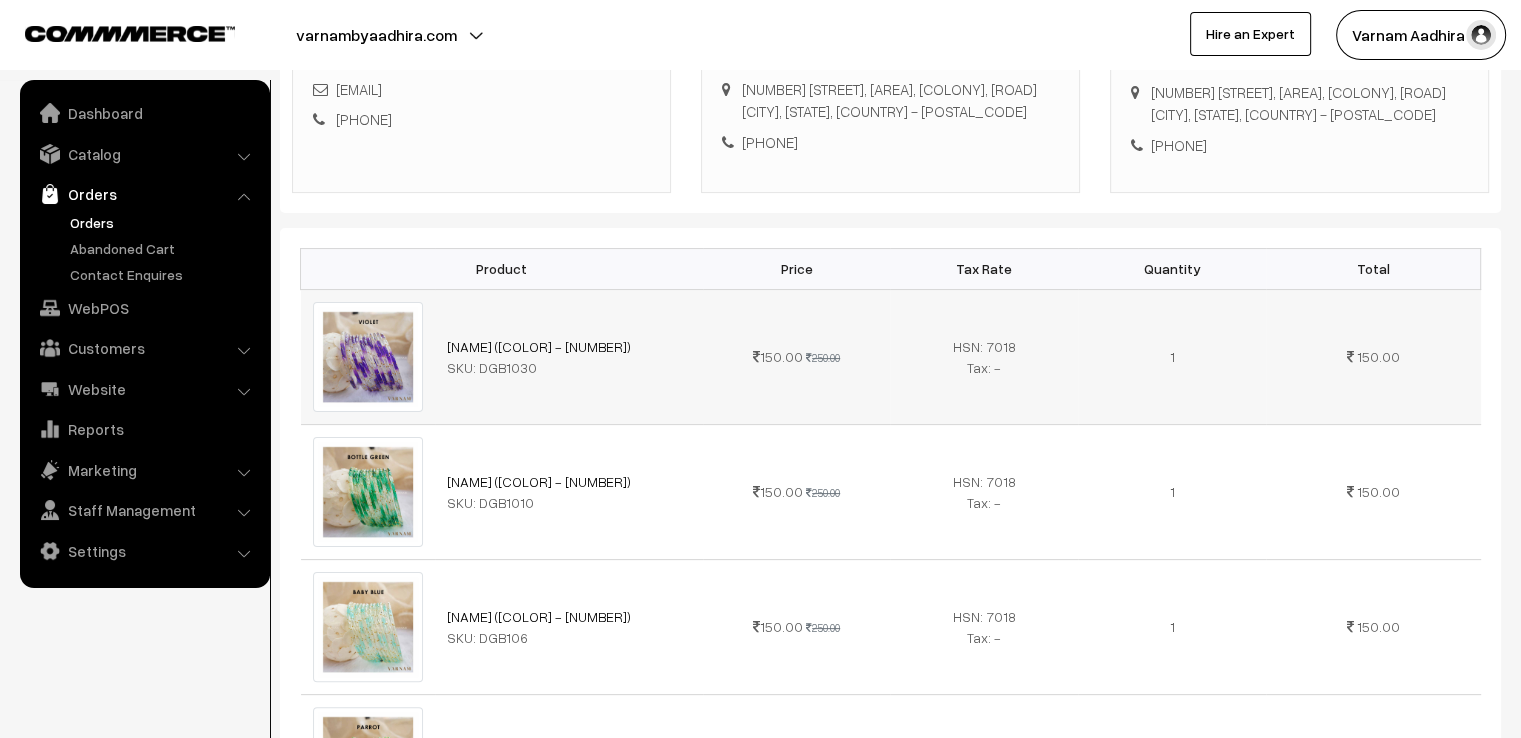 scroll, scrollTop: 0, scrollLeft: 0, axis: both 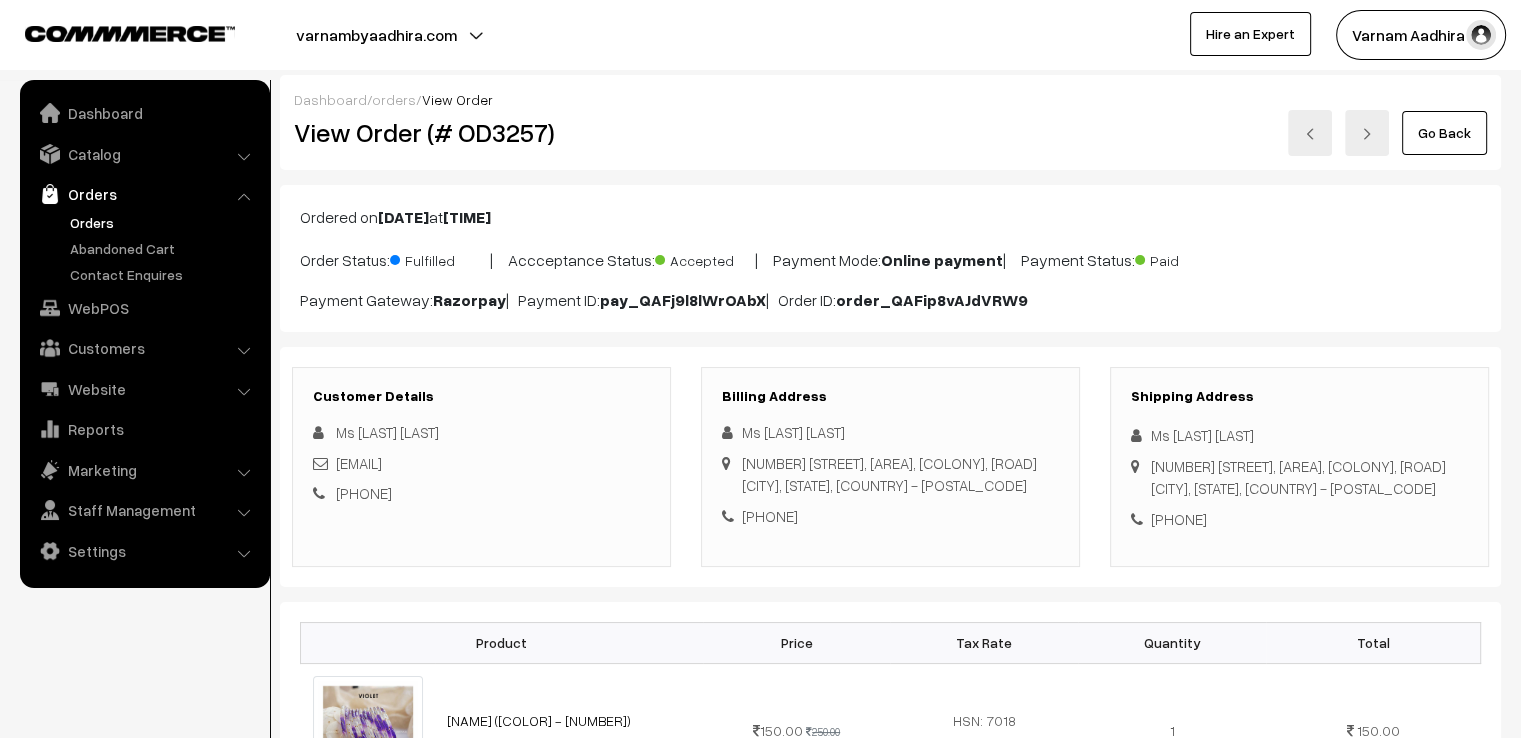 click on "Go Back" at bounding box center (1444, 133) 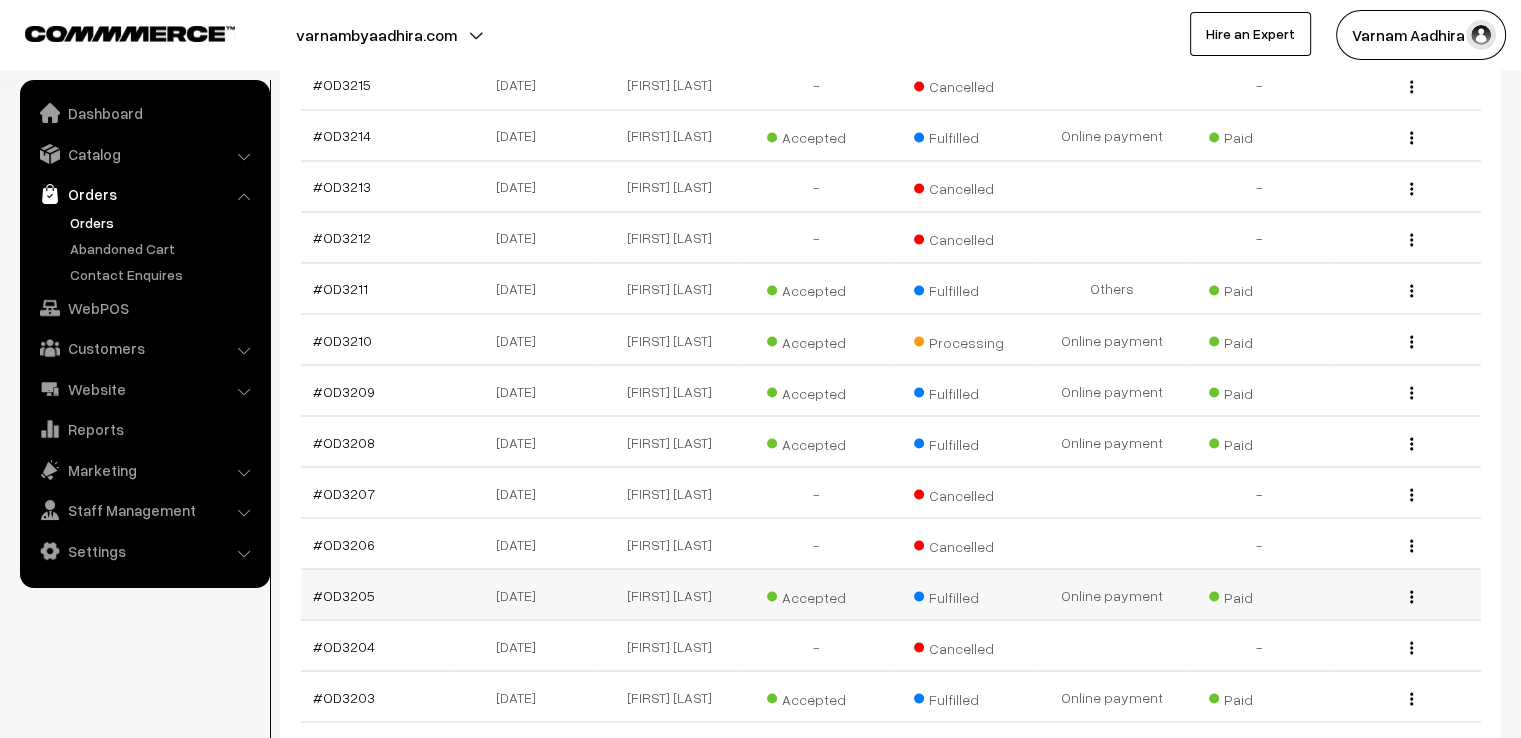 scroll, scrollTop: 5233, scrollLeft: 0, axis: vertical 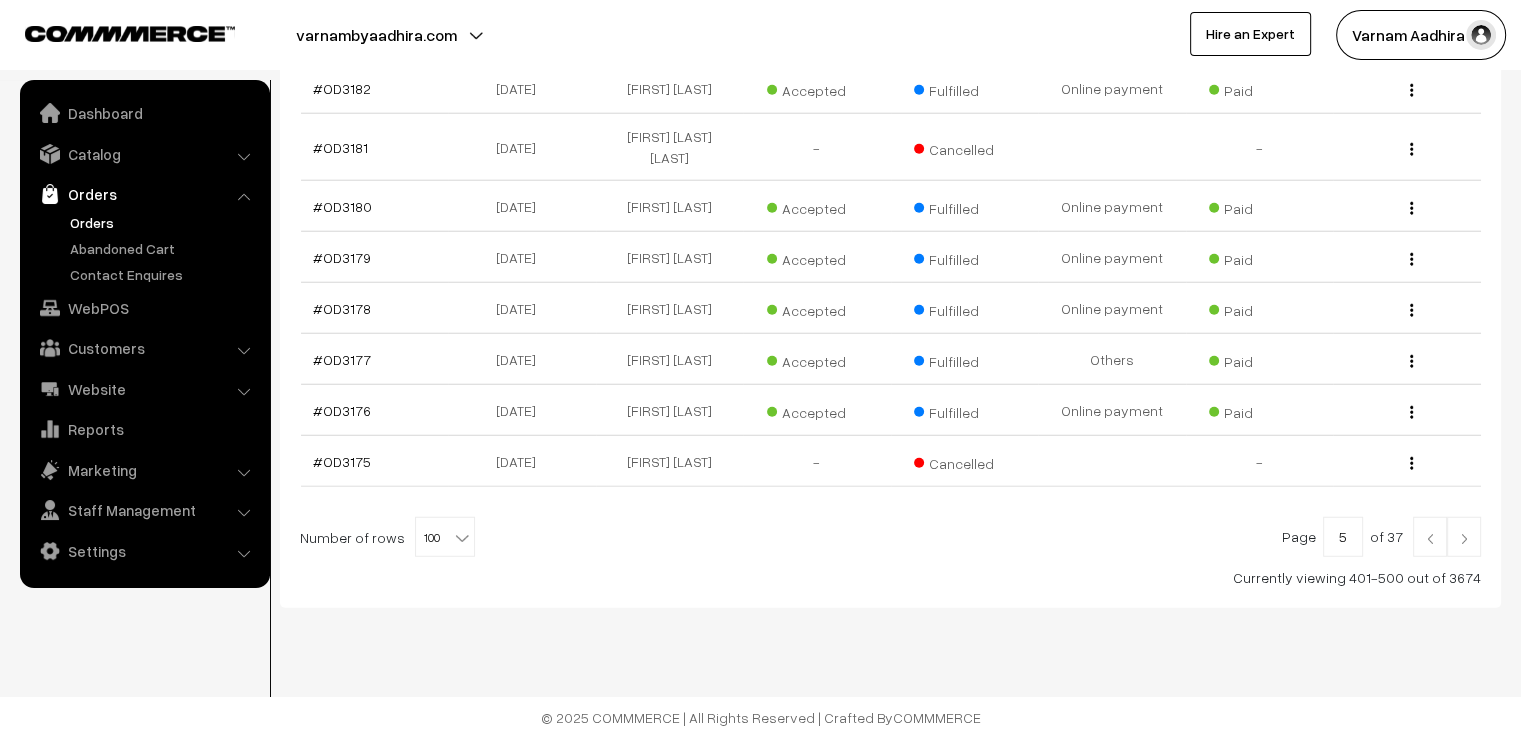 click at bounding box center (1430, 539) 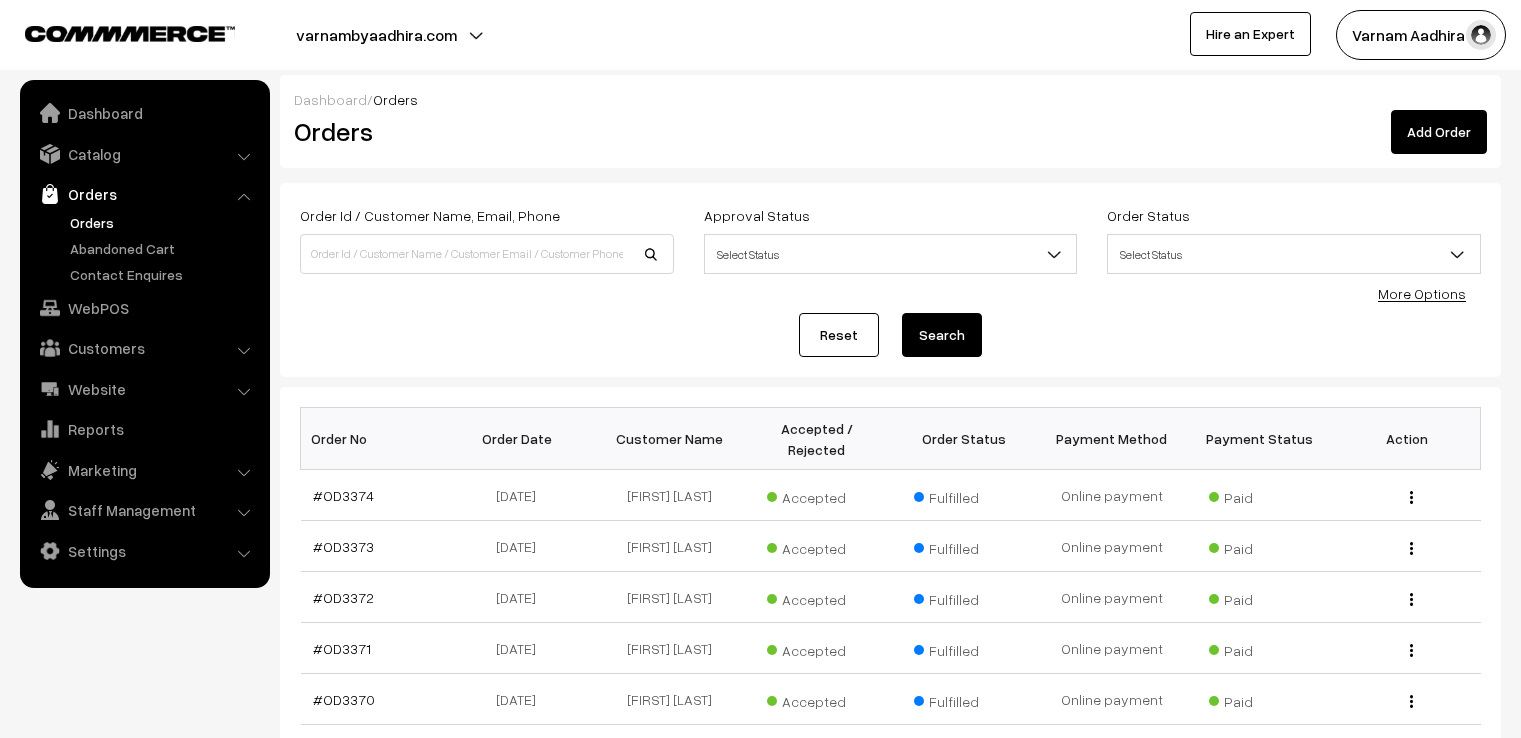 click on "View" at bounding box center (1407, 546) 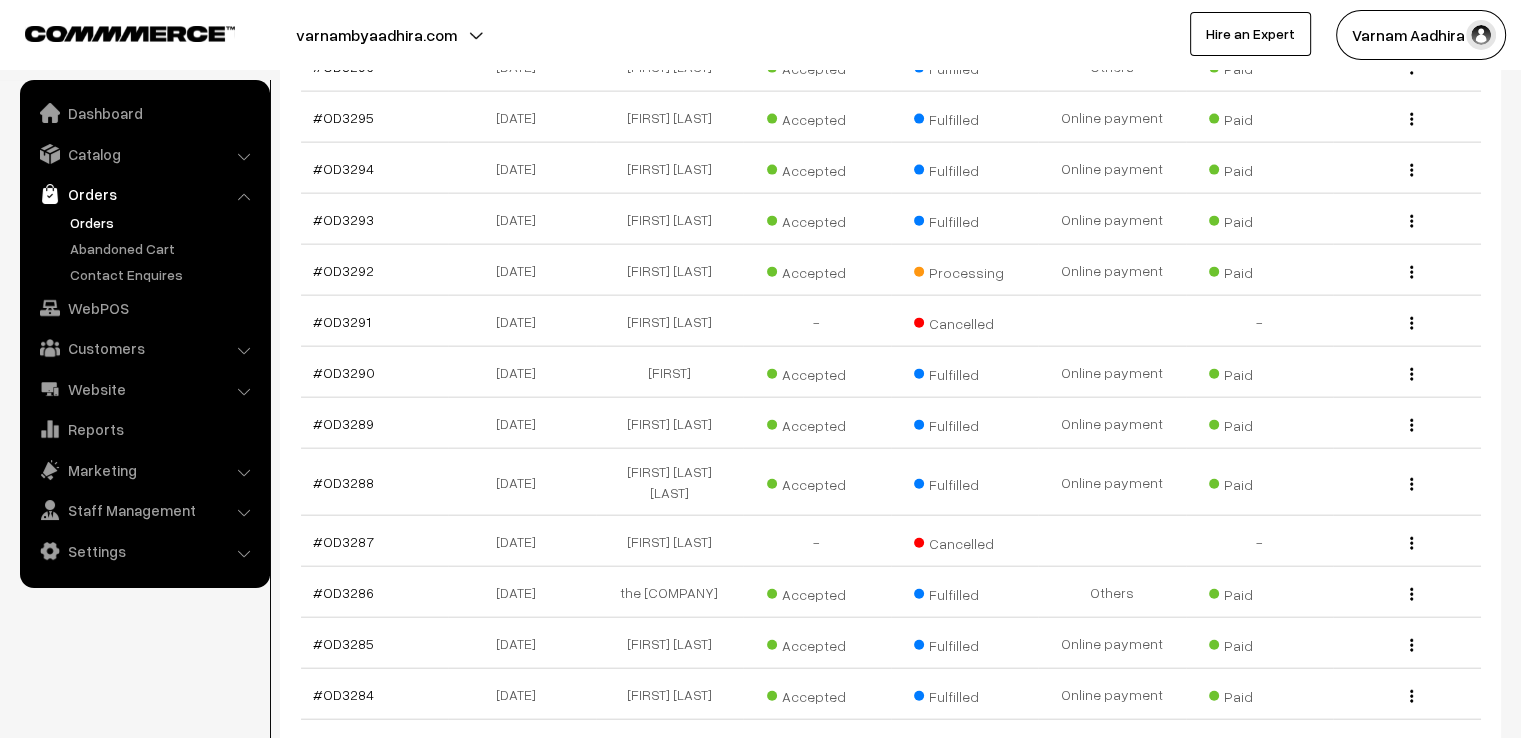 scroll, scrollTop: 5351, scrollLeft: 0, axis: vertical 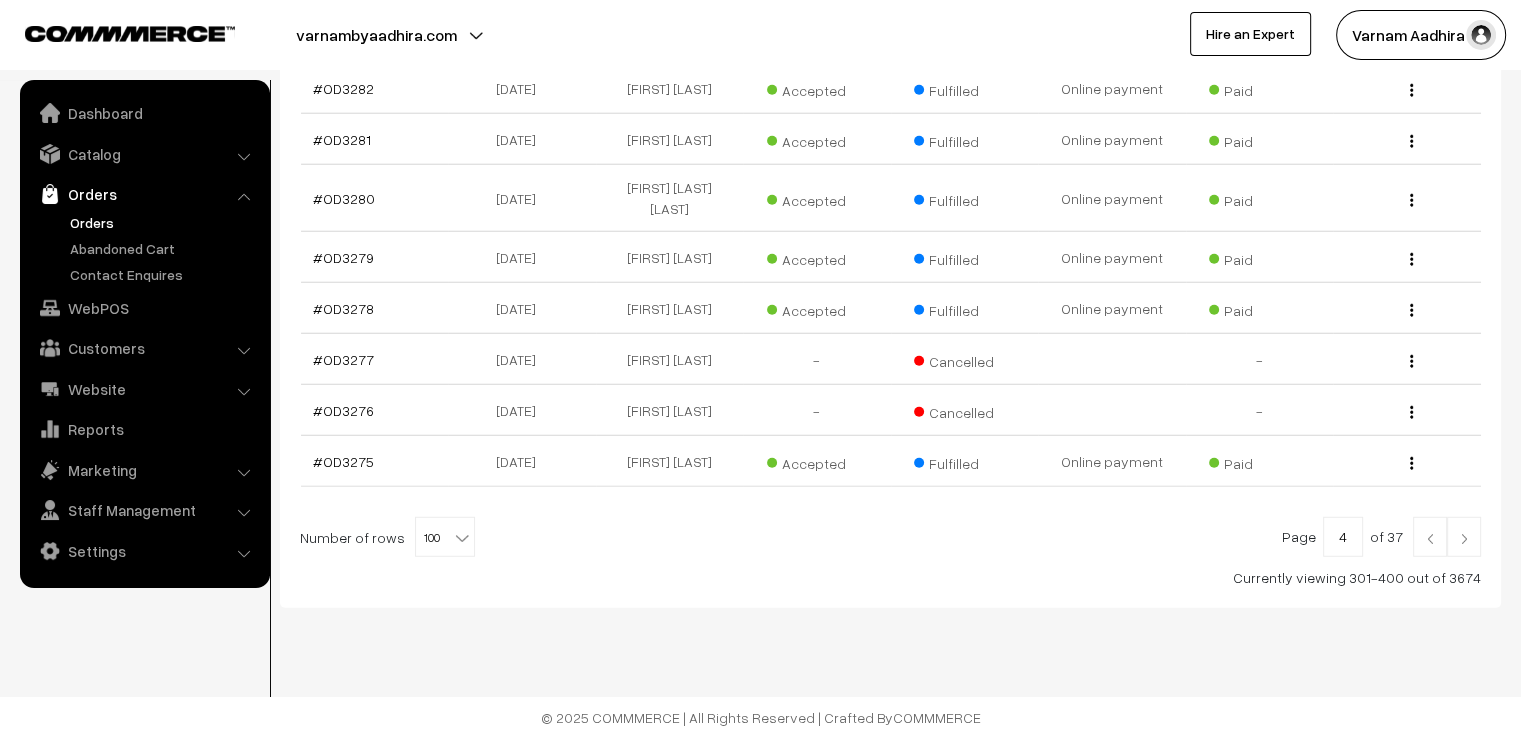 click at bounding box center [1430, 537] 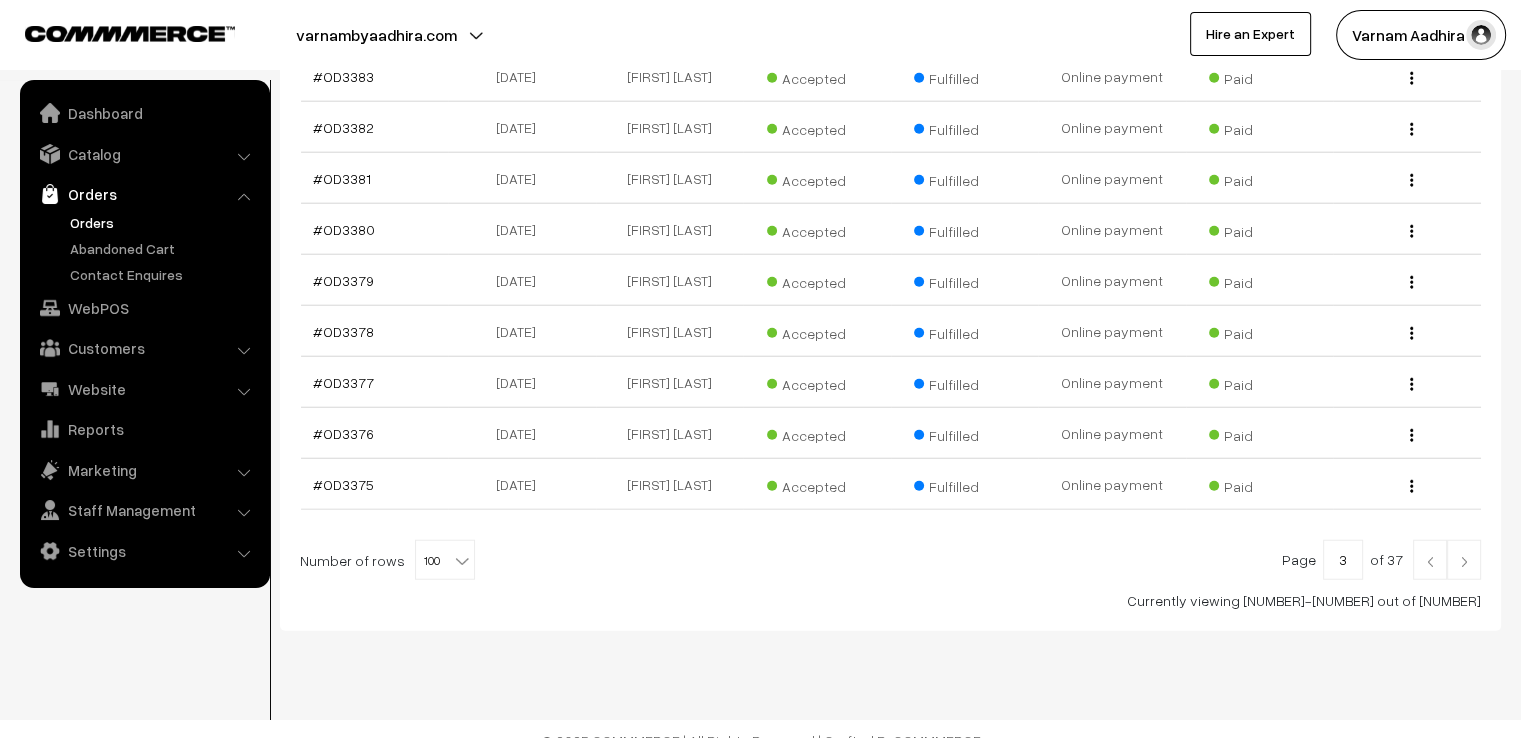 scroll, scrollTop: 5281, scrollLeft: 0, axis: vertical 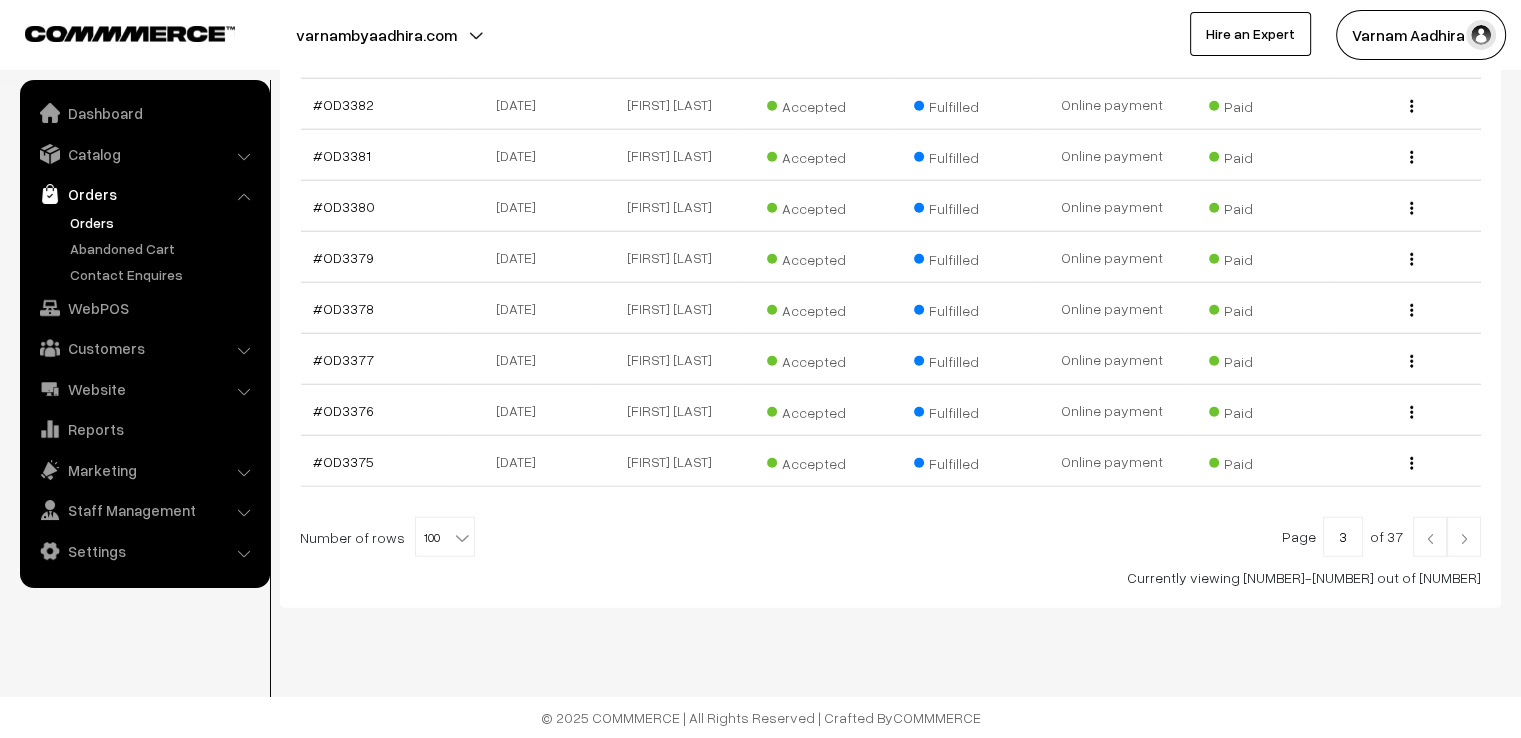 click at bounding box center [1430, 539] 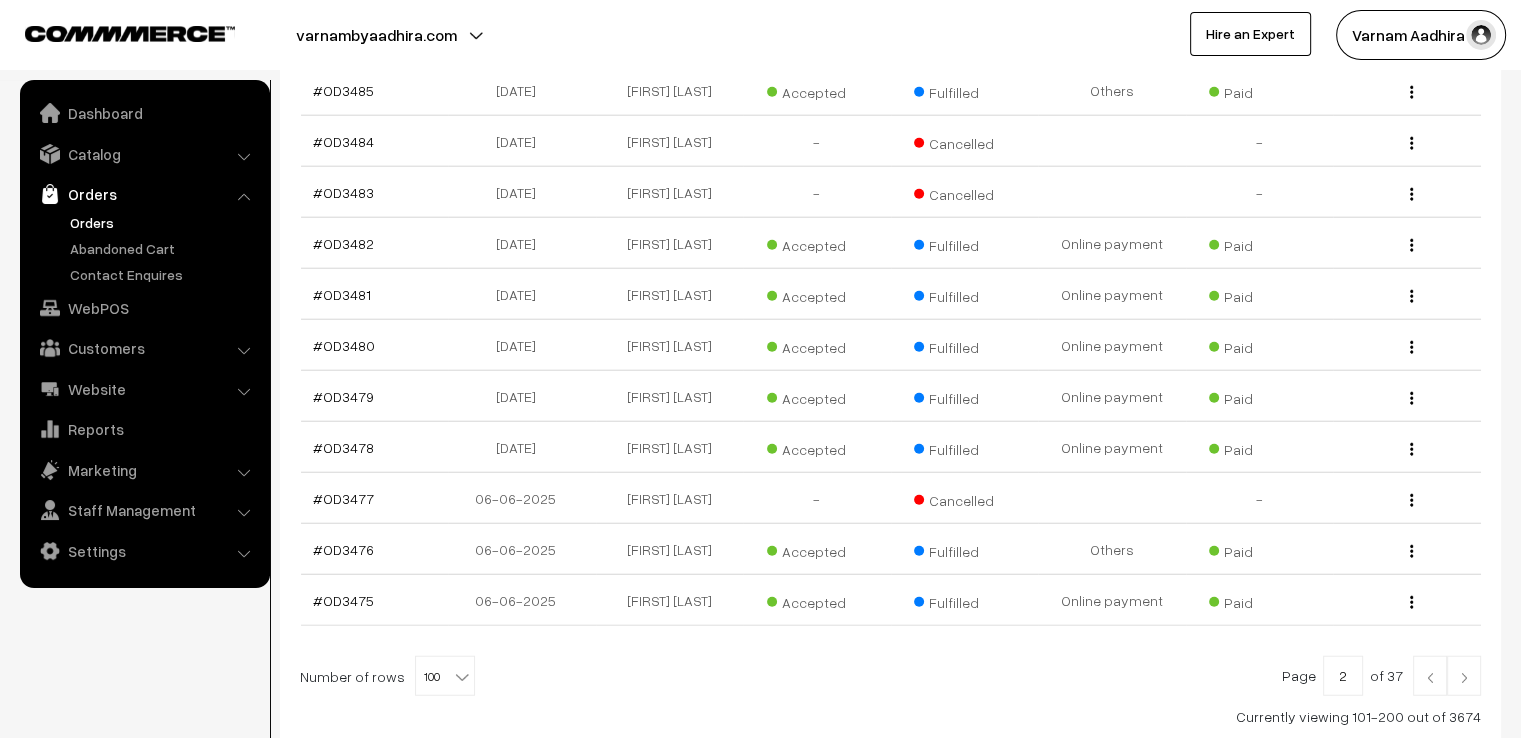scroll, scrollTop: 5233, scrollLeft: 0, axis: vertical 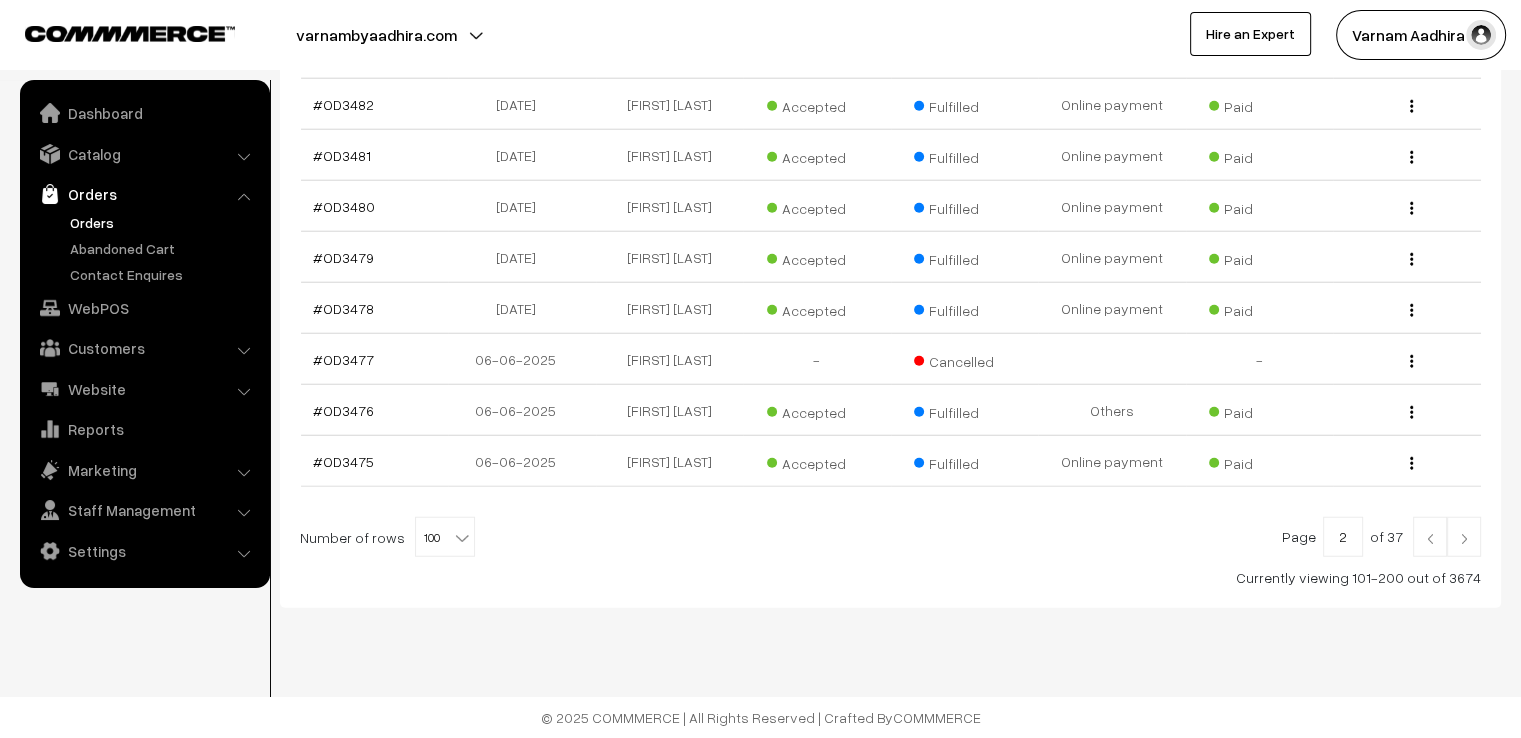 click at bounding box center [1430, 537] 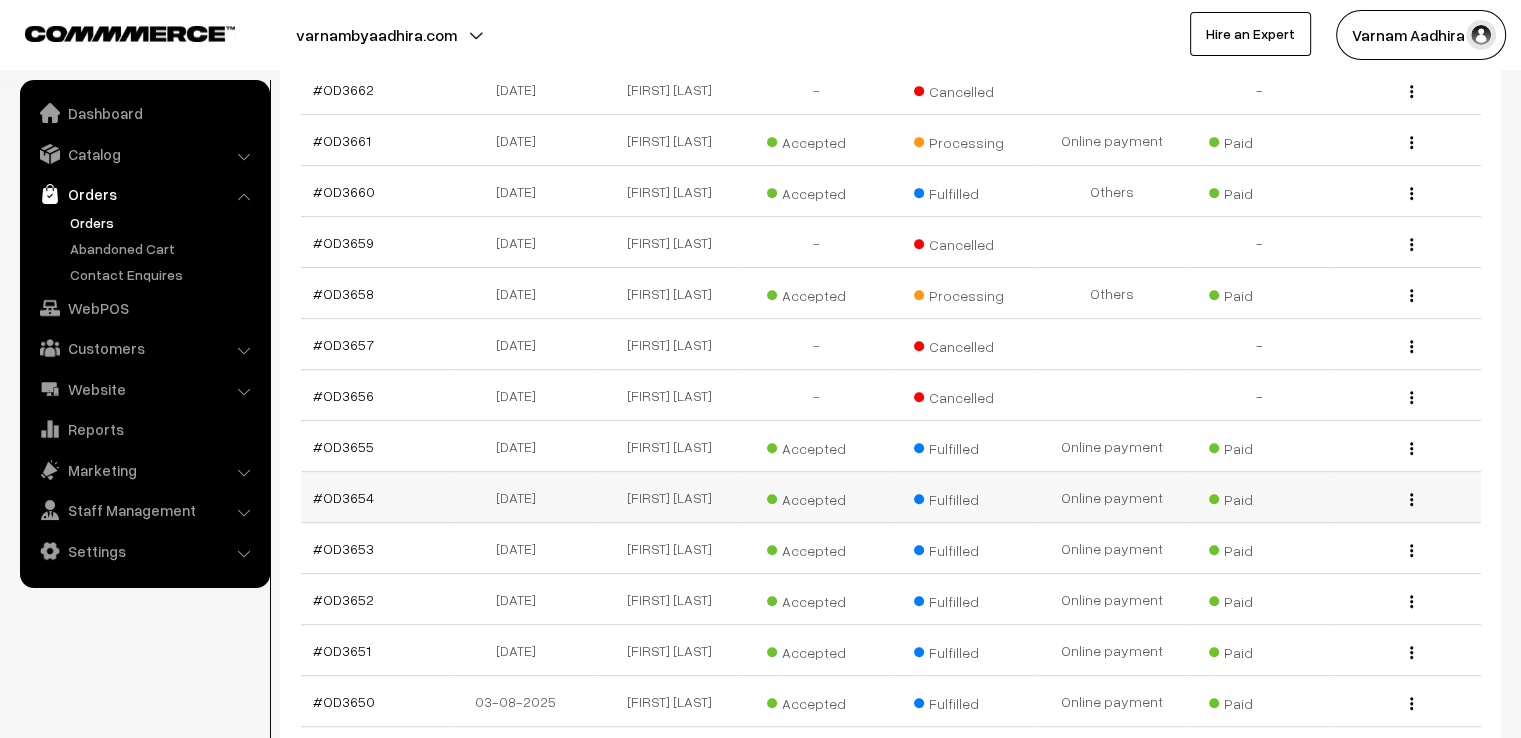 scroll, scrollTop: 500, scrollLeft: 0, axis: vertical 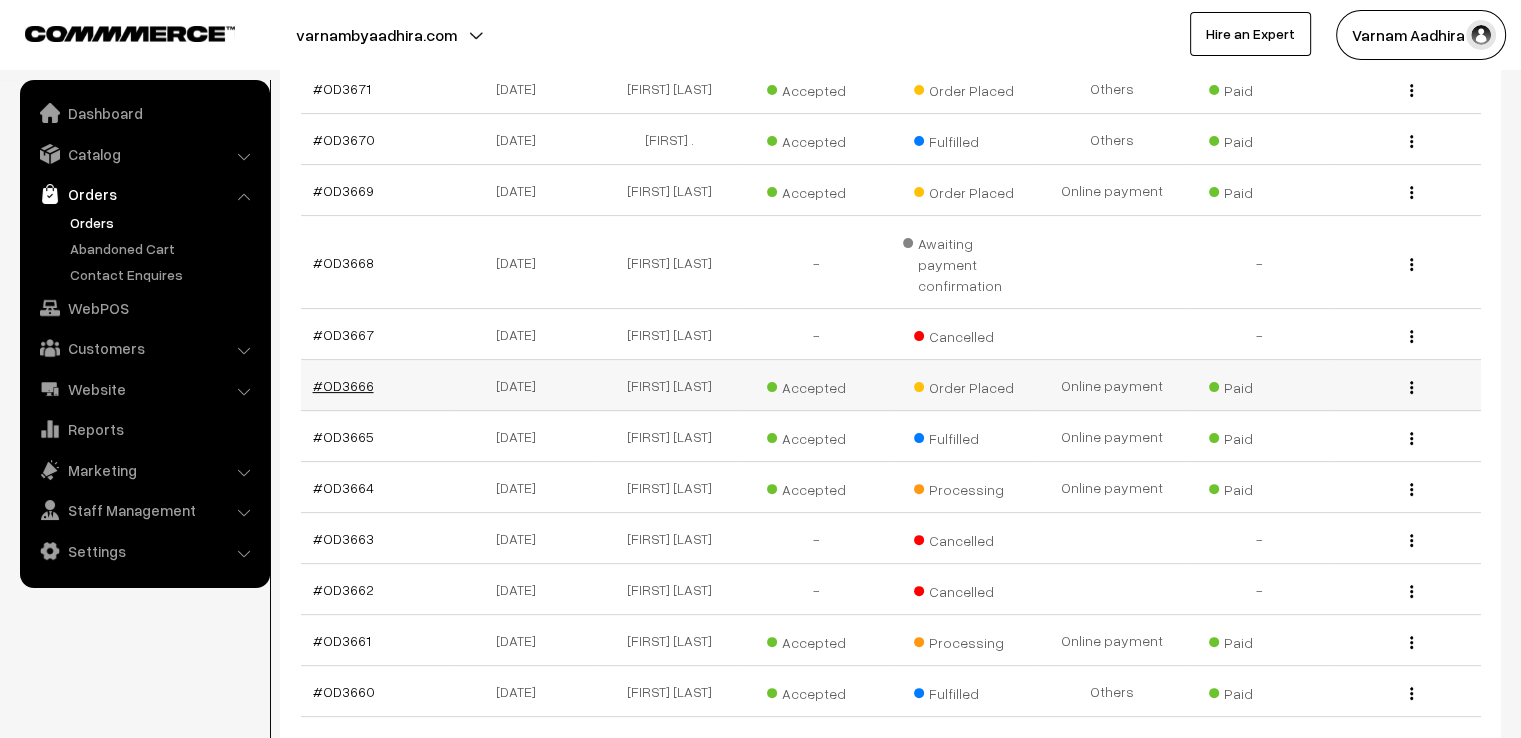 click on "#OD3666" at bounding box center [343, 385] 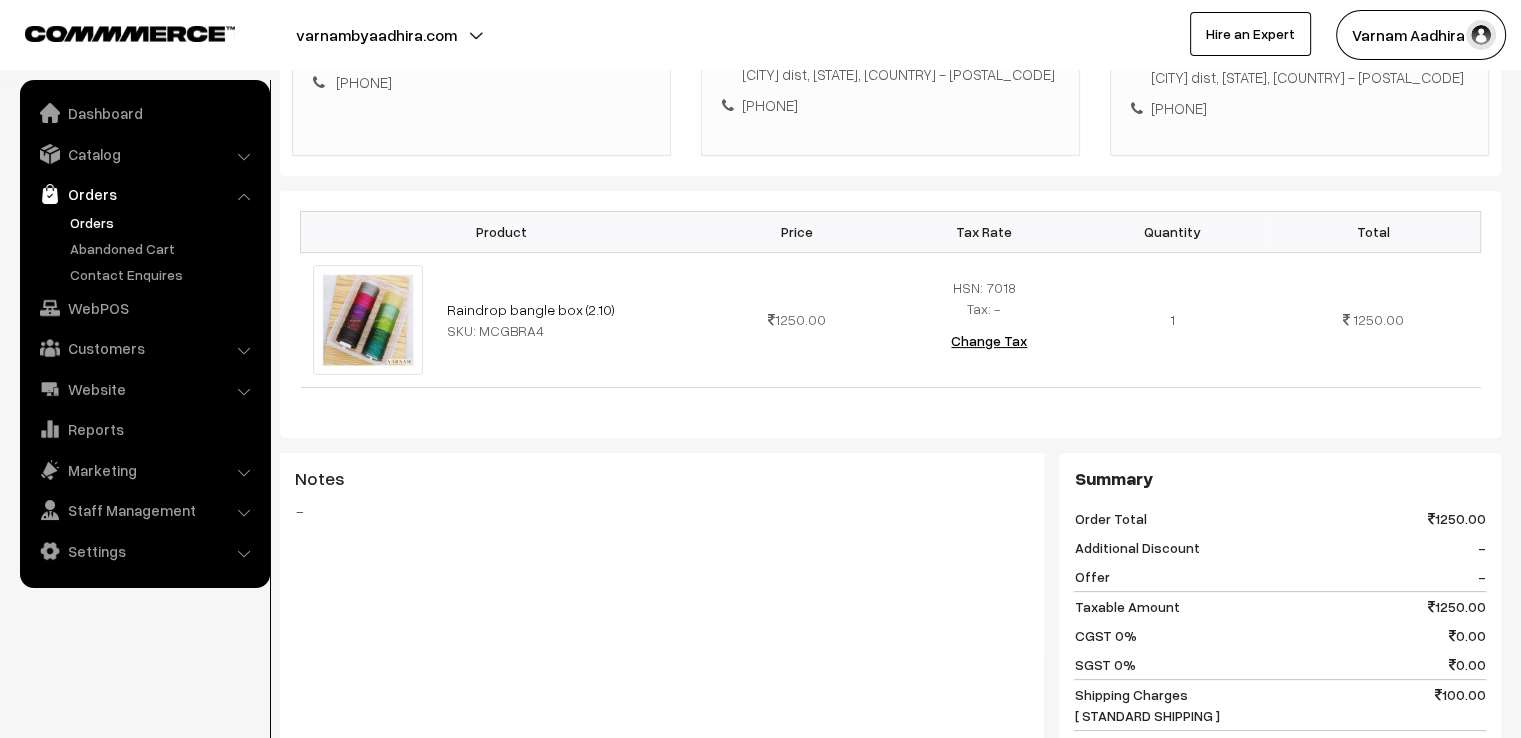 scroll, scrollTop: 0, scrollLeft: 0, axis: both 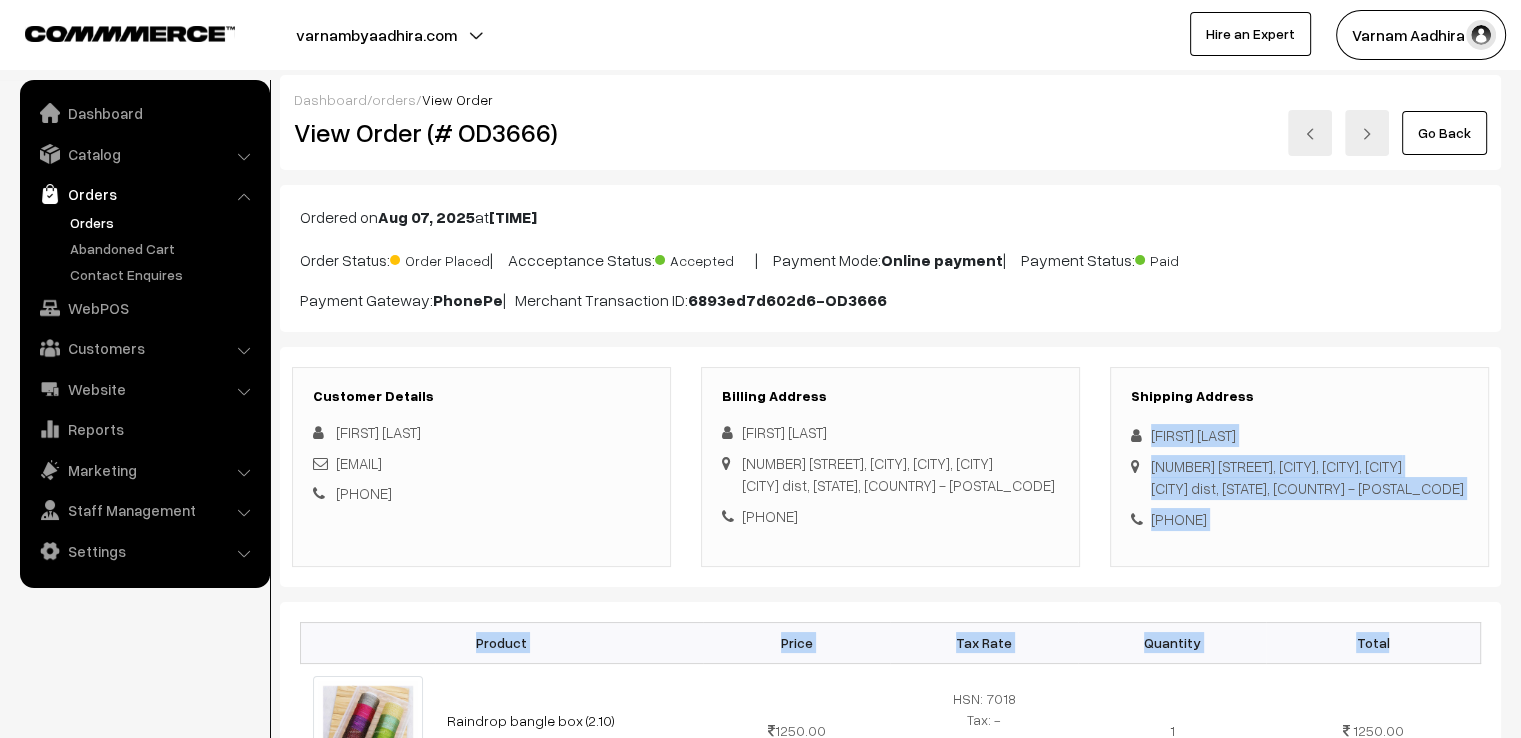 drag, startPoint x: 1143, startPoint y: 421, endPoint x: 1392, endPoint y: 653, distance: 340.33072 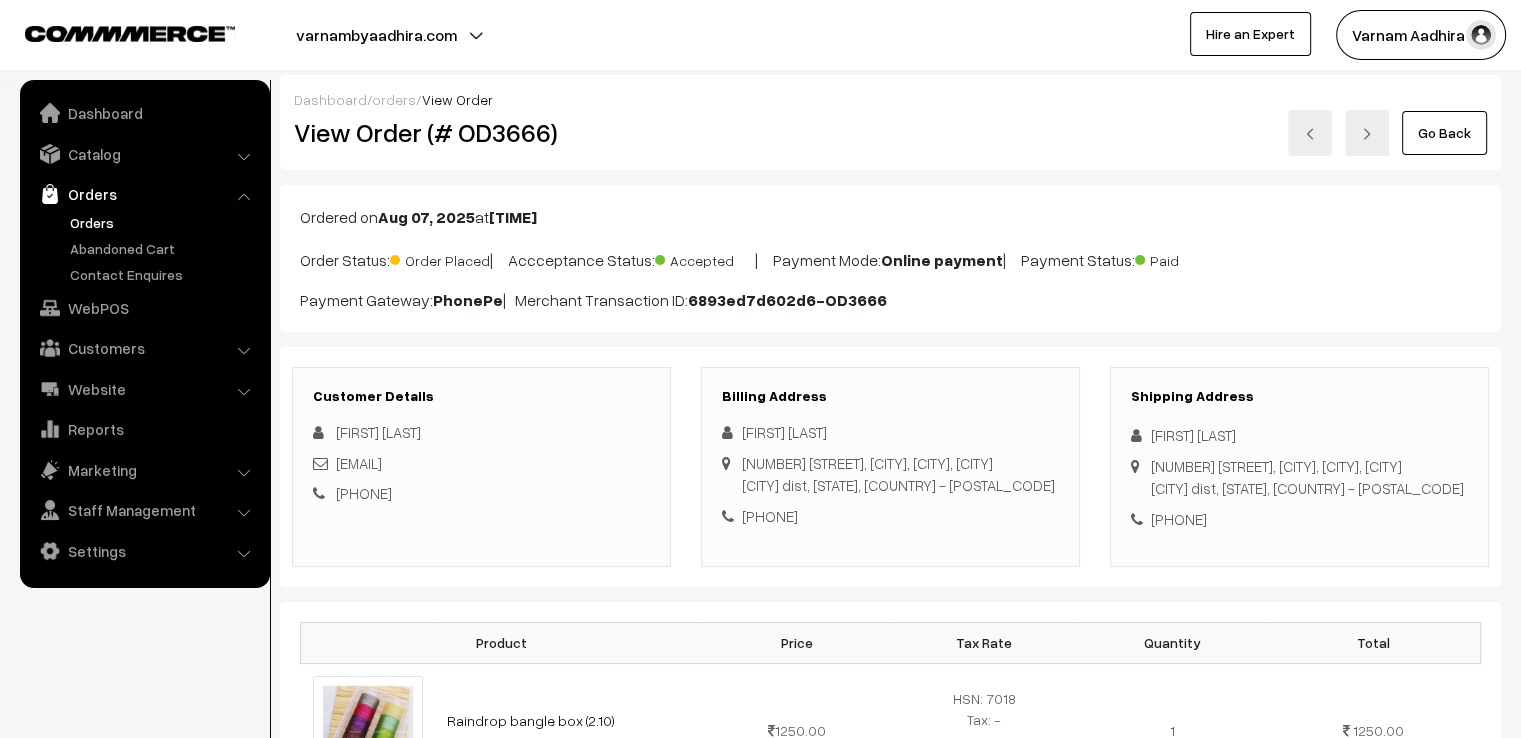 click on "Dashboard  /
orders  /
View Order
View Order (# OD3666)
Go Back
Ordered on  Aug 07, 2025  at  05:33 AM
Order Status:
Order Placed
|
Accceptance Status:
Accepted
|
Payment Mode:
Online payment
|
Payment Status:
Paid
PhonePe 6893ed7d602d6-OD3666" at bounding box center (890, 785) 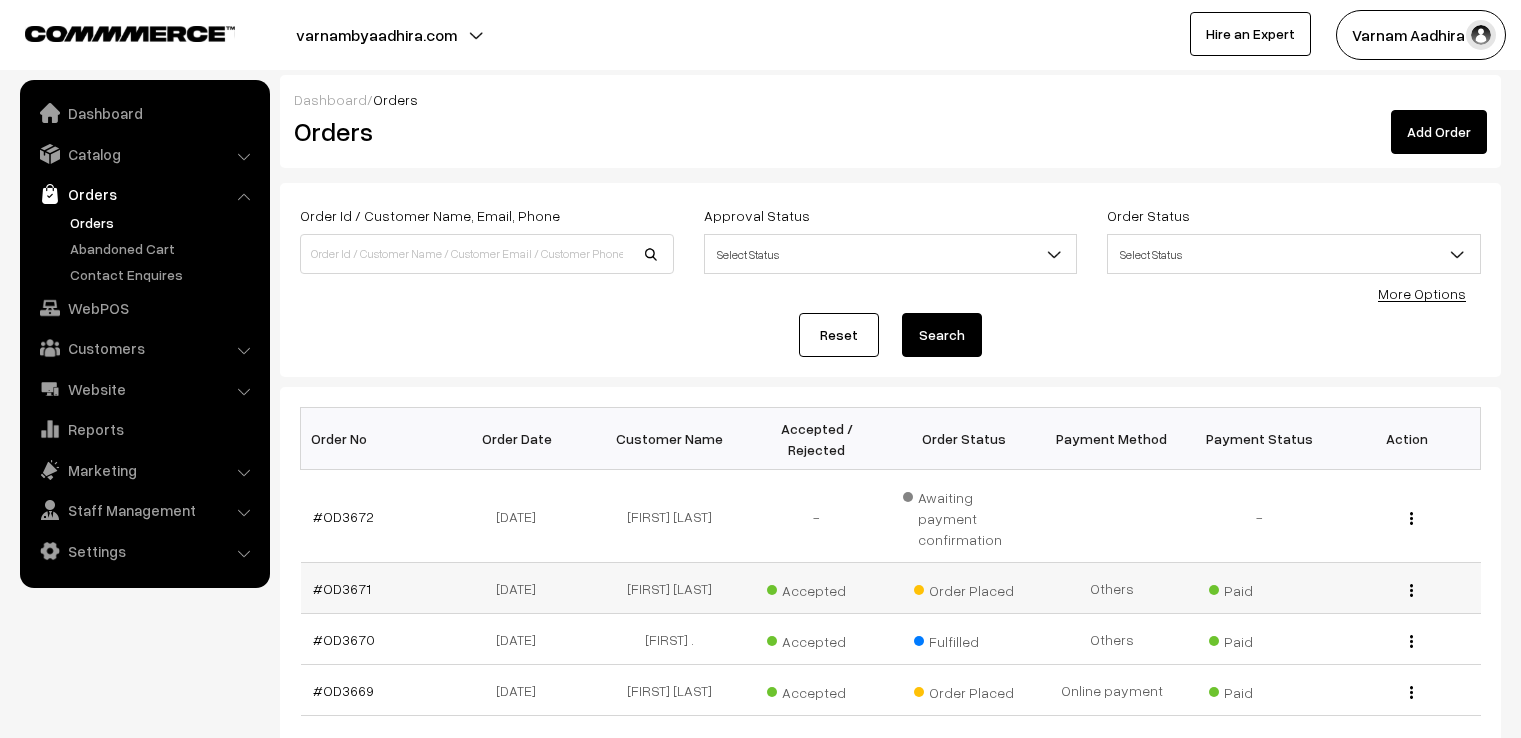 scroll, scrollTop: 0, scrollLeft: 0, axis: both 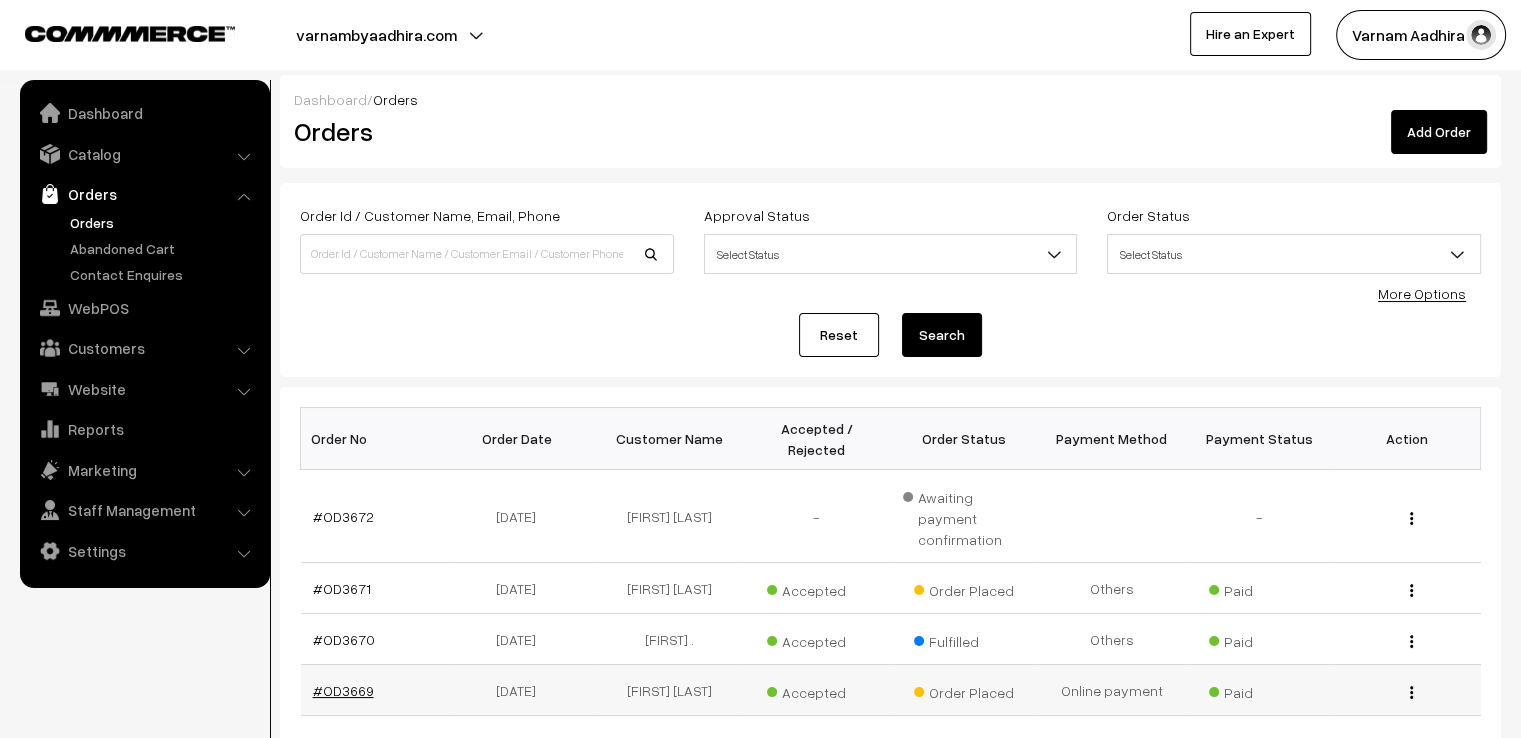 click on "#OD3669" at bounding box center (343, 690) 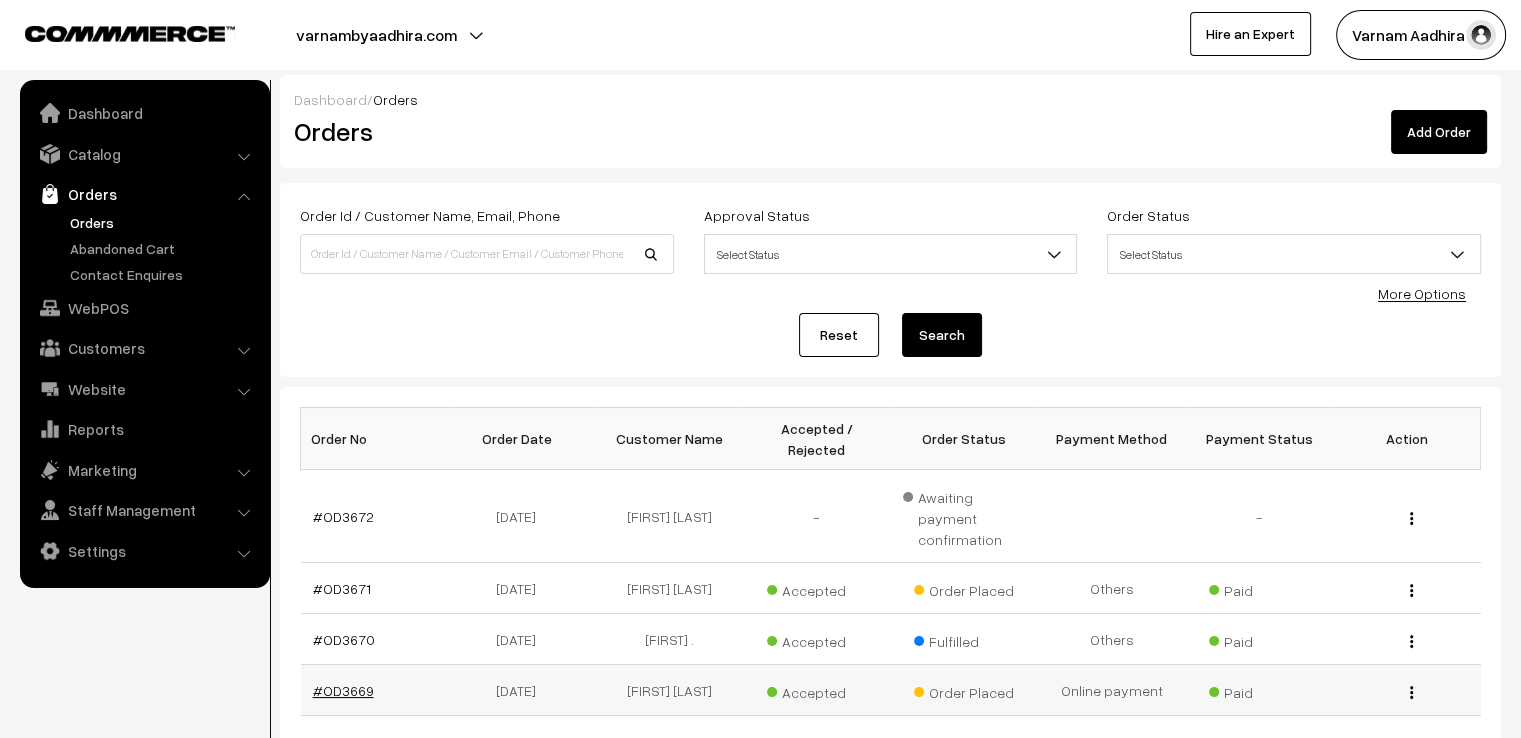 click on "#OD3669" at bounding box center (343, 690) 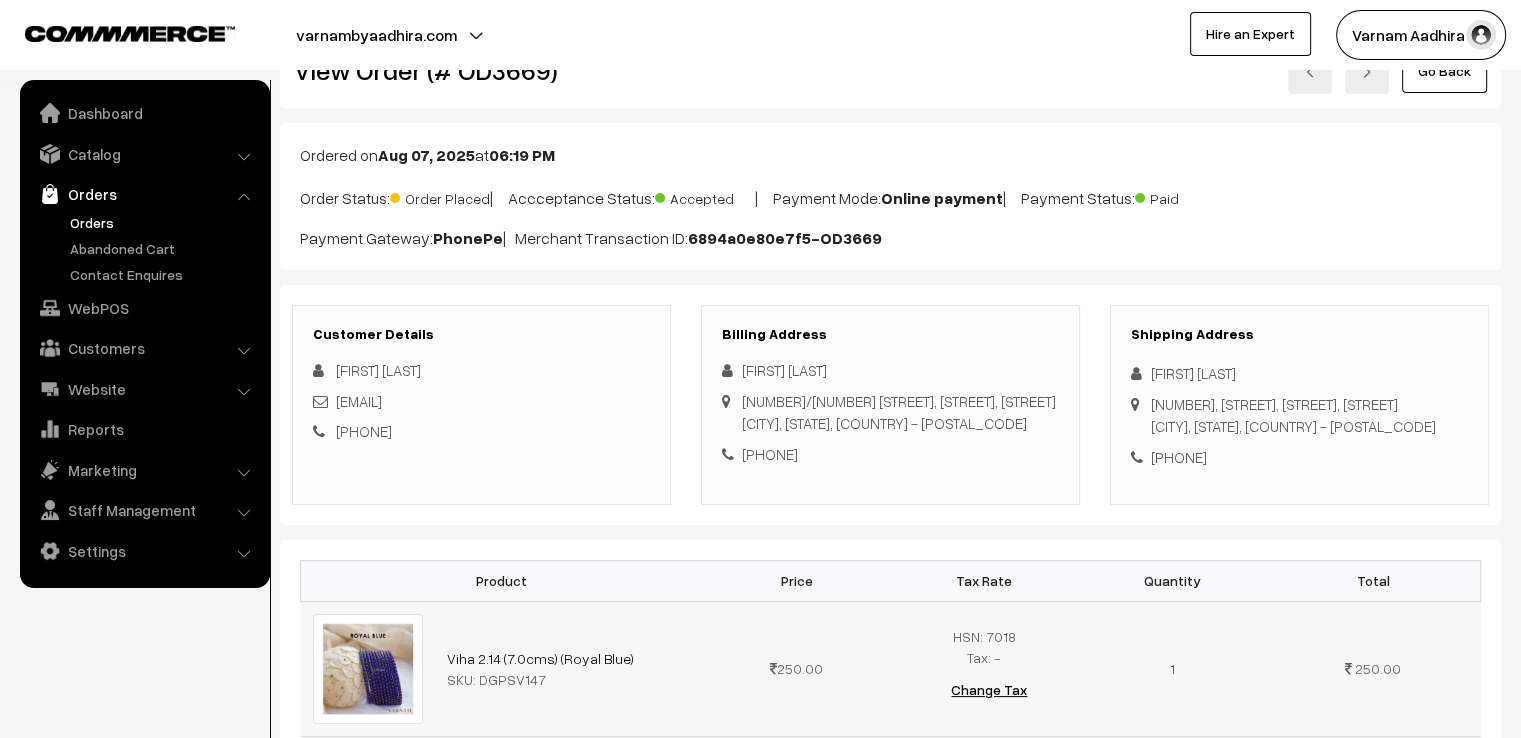 scroll, scrollTop: 0, scrollLeft: 0, axis: both 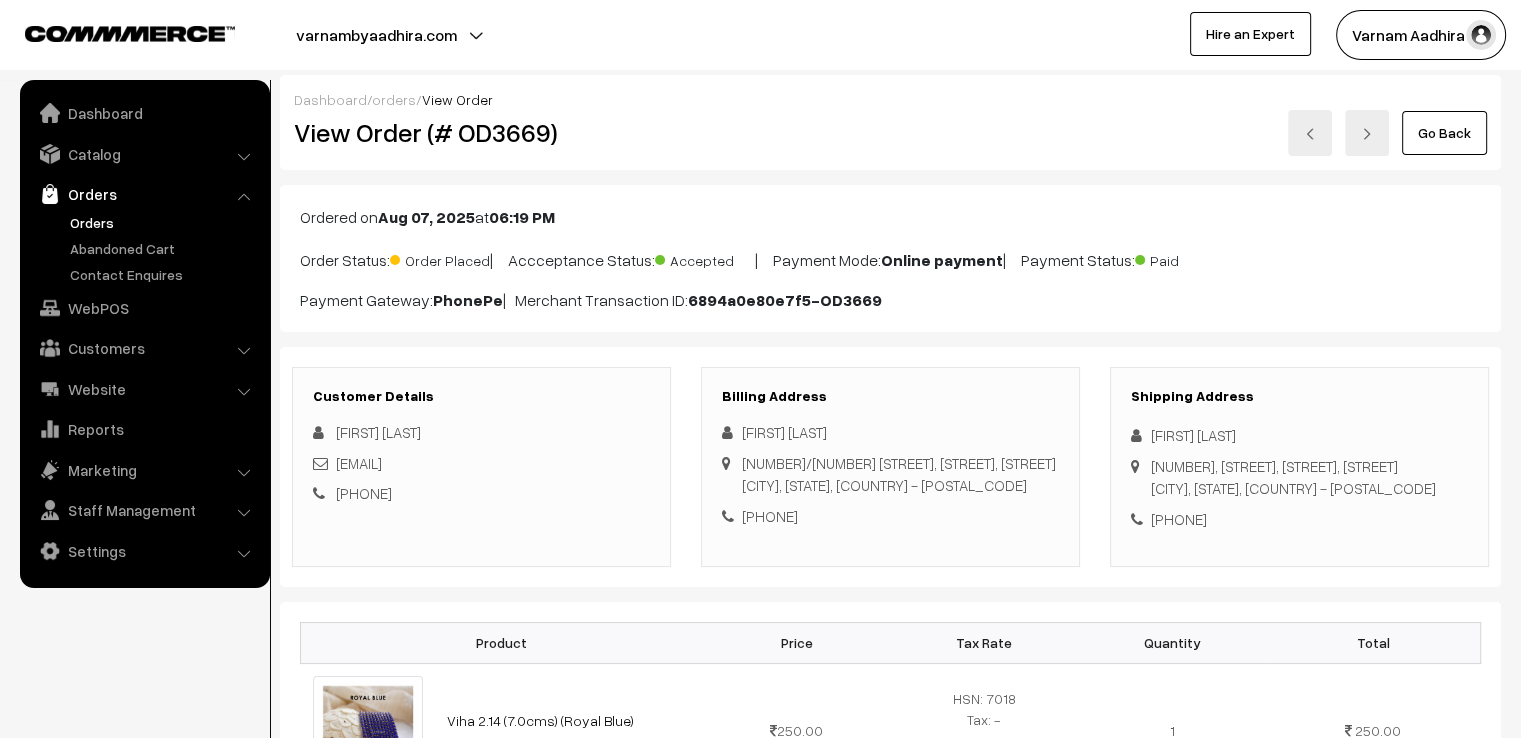 drag, startPoint x: 1147, startPoint y: 425, endPoint x: 1304, endPoint y: 565, distance: 210.35446 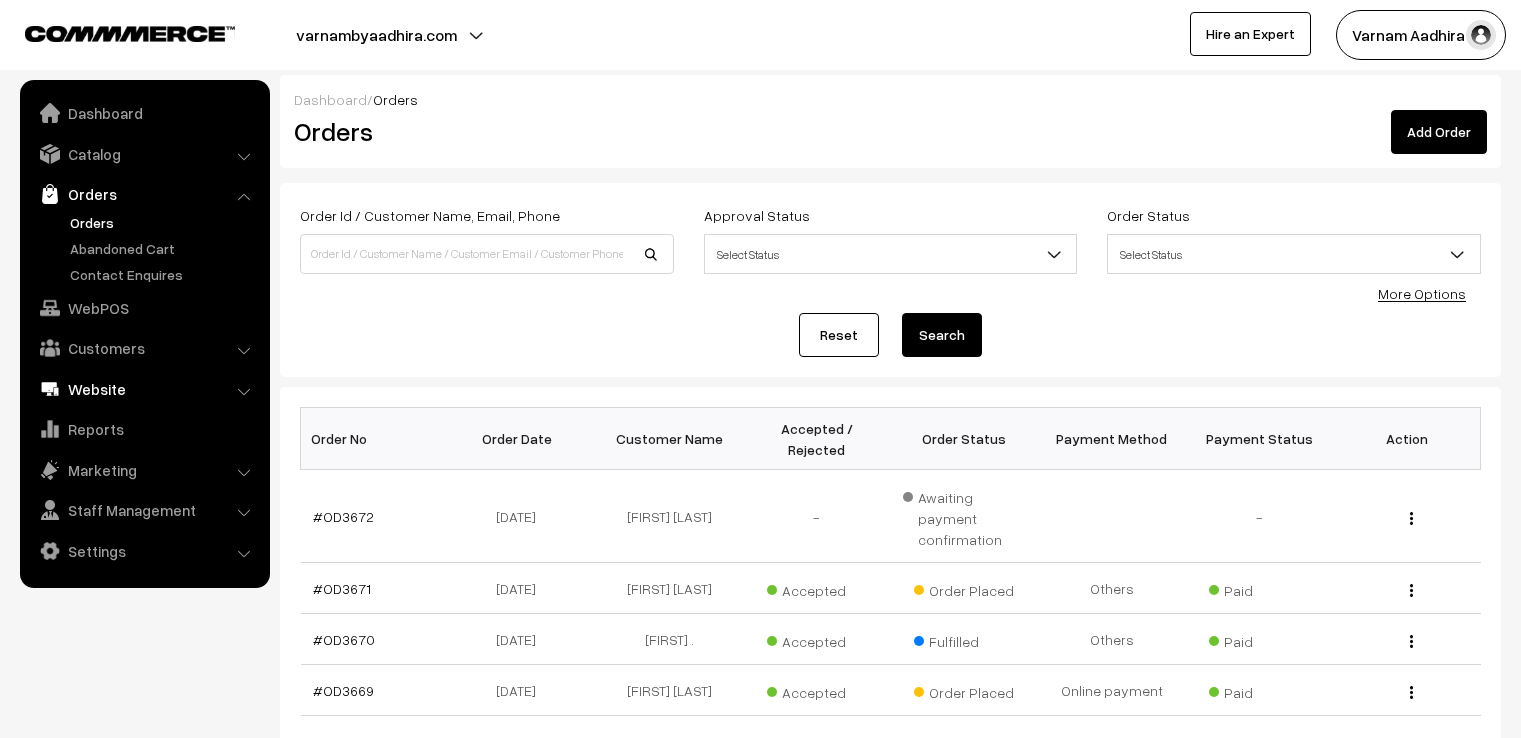 scroll, scrollTop: 0, scrollLeft: 0, axis: both 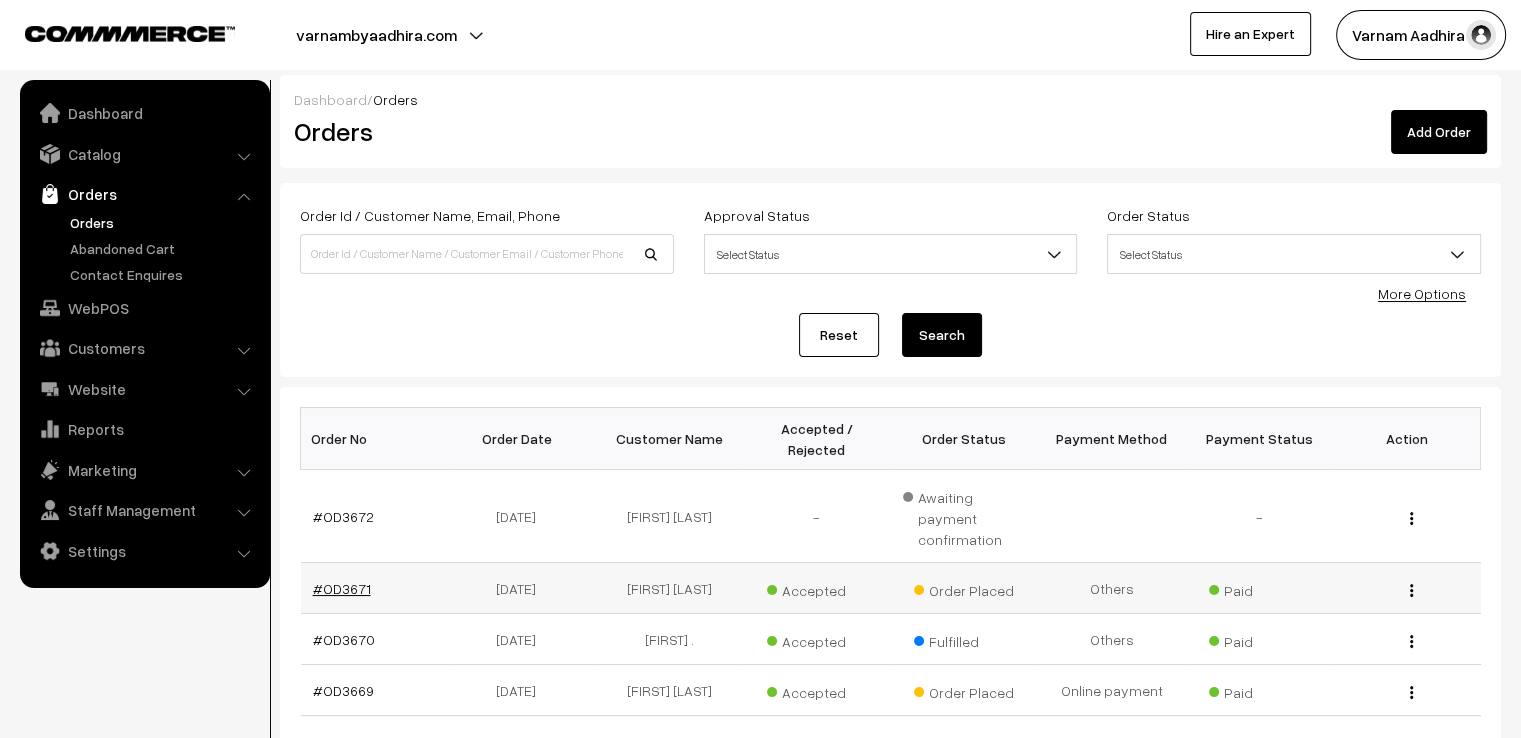 click on "#OD3671" at bounding box center (342, 588) 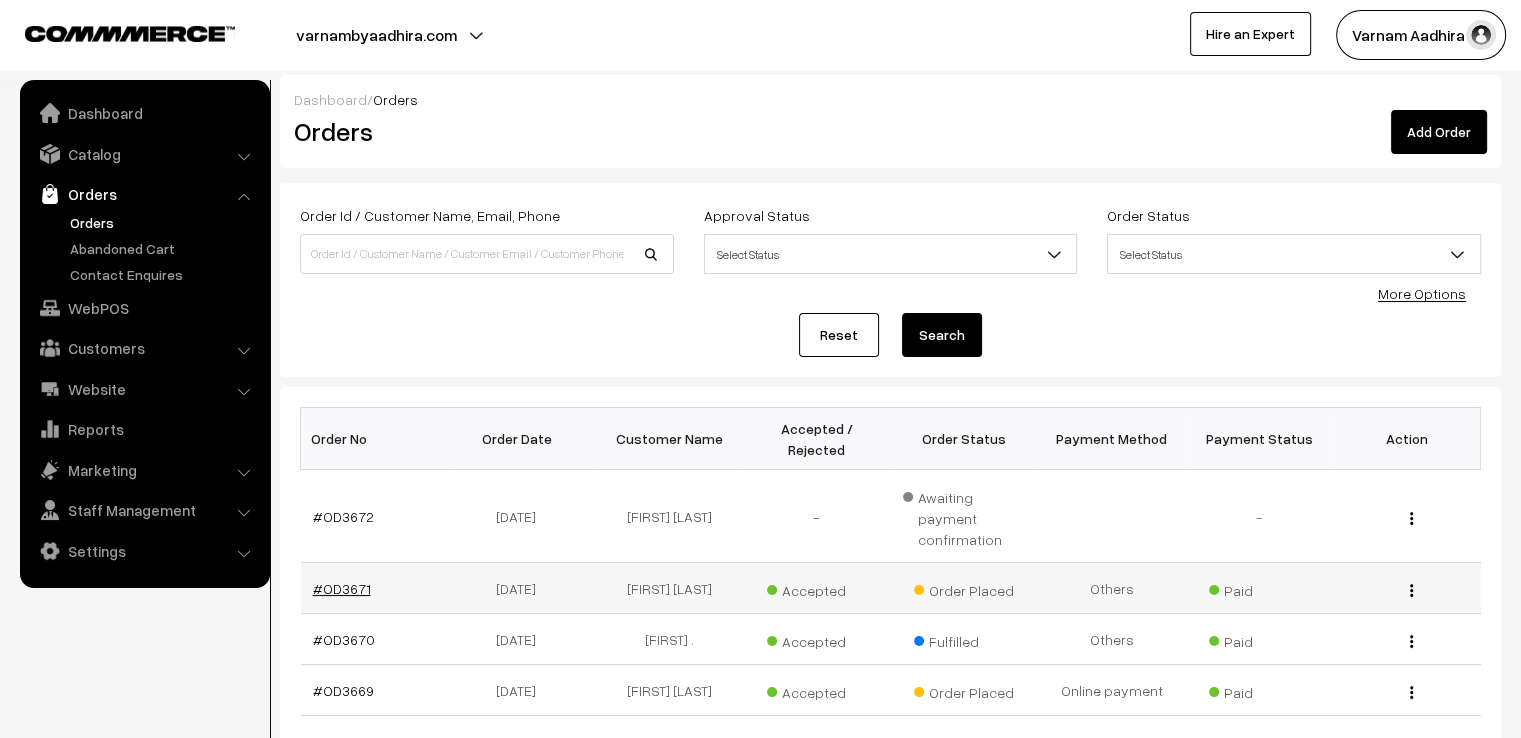 click on "#OD3671" at bounding box center (342, 588) 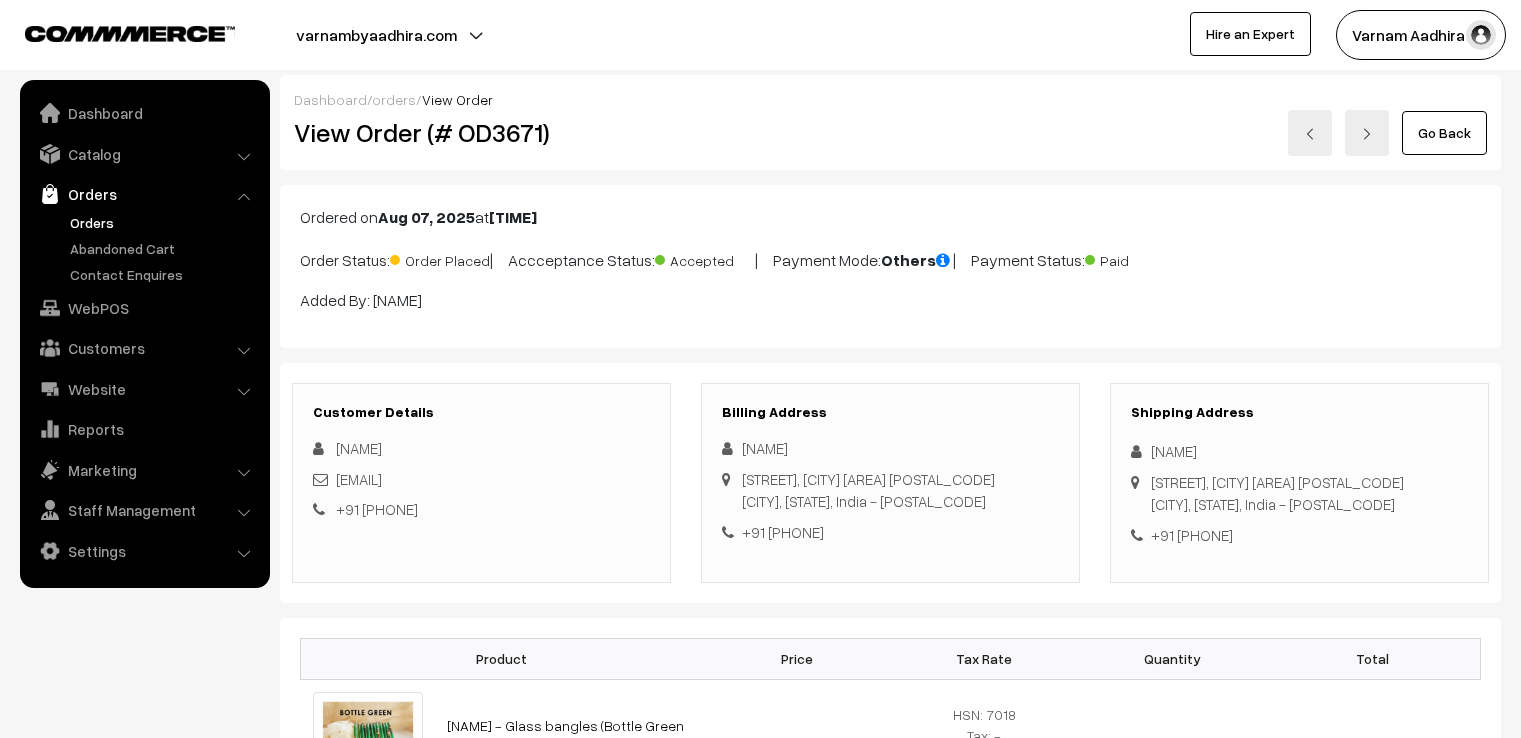 scroll, scrollTop: 0, scrollLeft: 0, axis: both 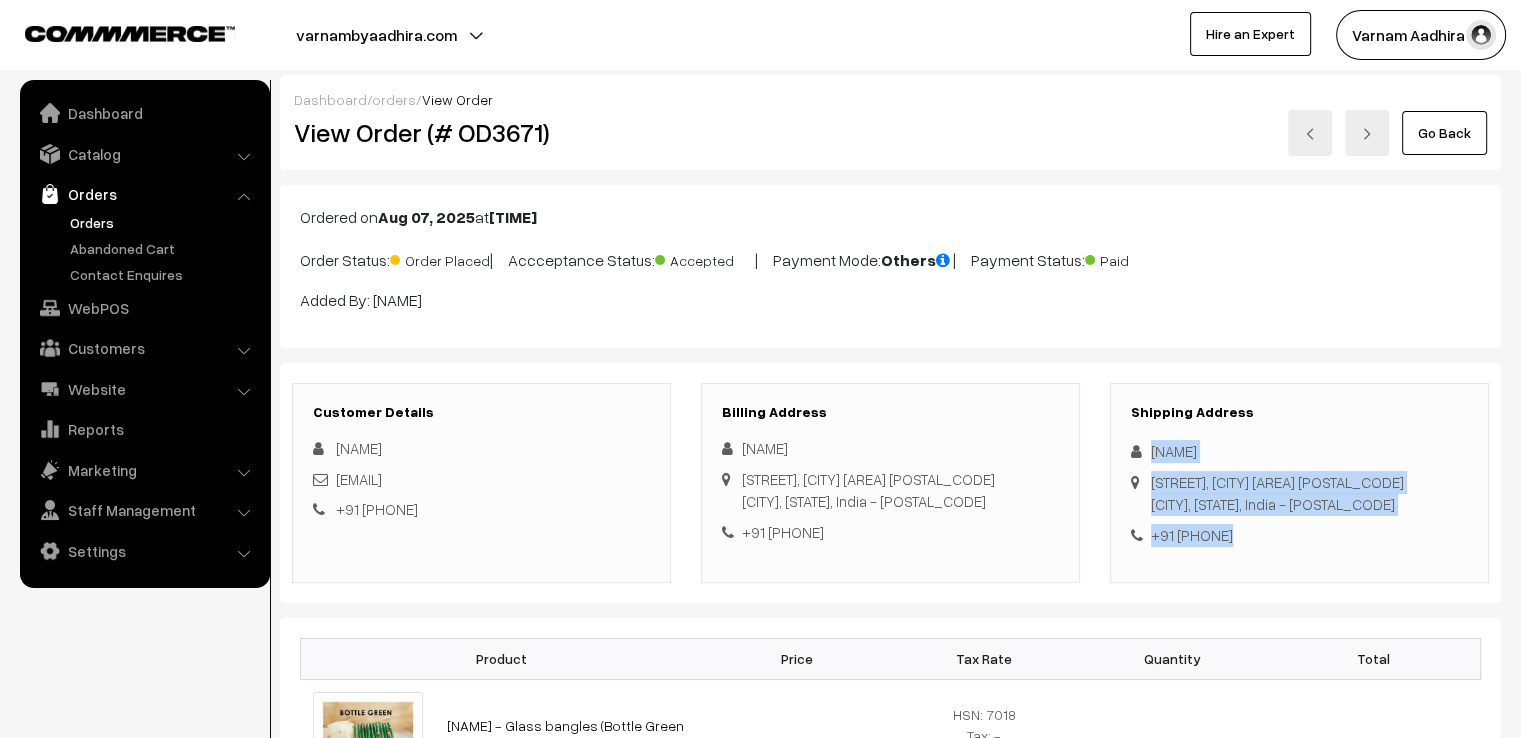 drag, startPoint x: 1142, startPoint y: 449, endPoint x: 1426, endPoint y: 625, distance: 334.11374 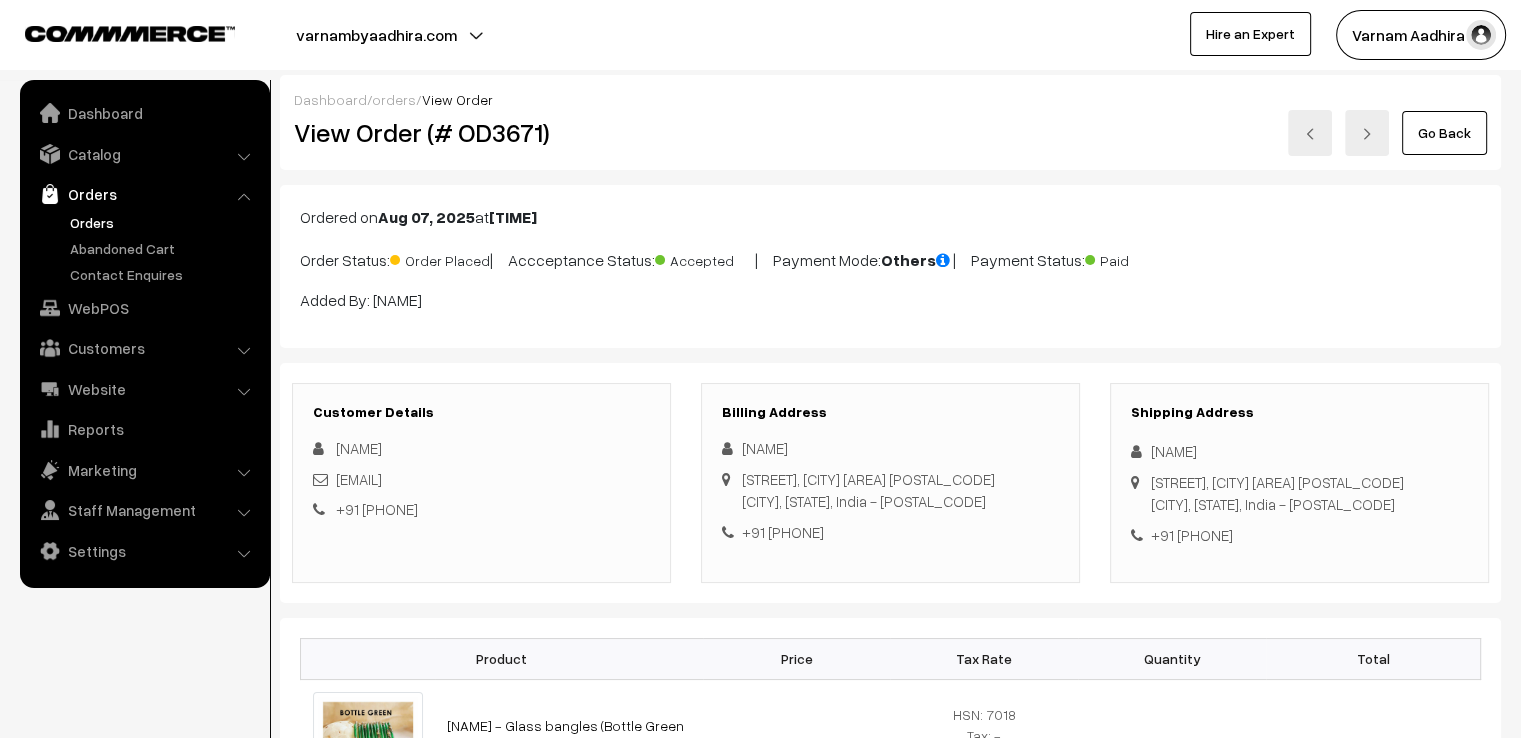 drag, startPoint x: 1127, startPoint y: 417, endPoint x: 1352, endPoint y: 578, distance: 276.66946 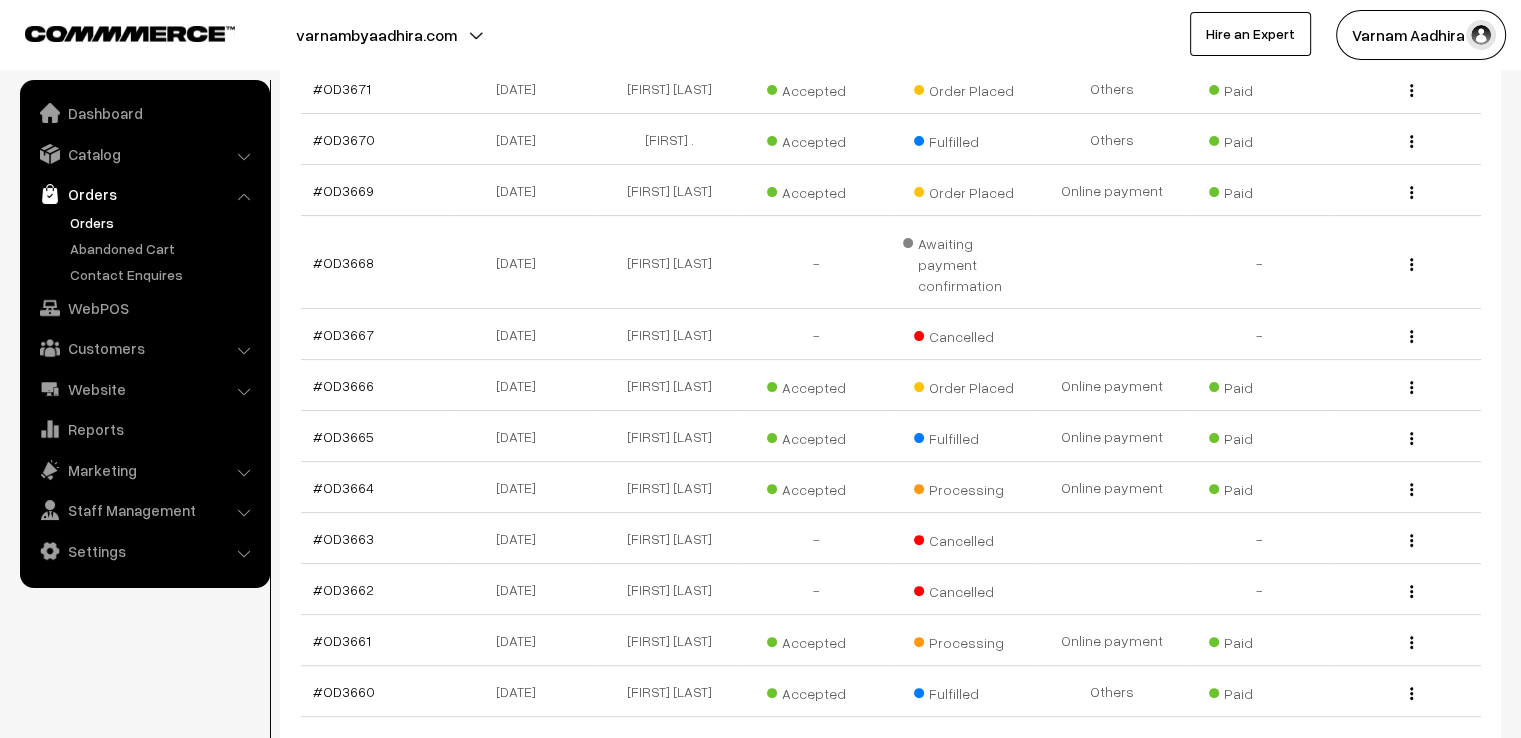 scroll, scrollTop: 0, scrollLeft: 0, axis: both 